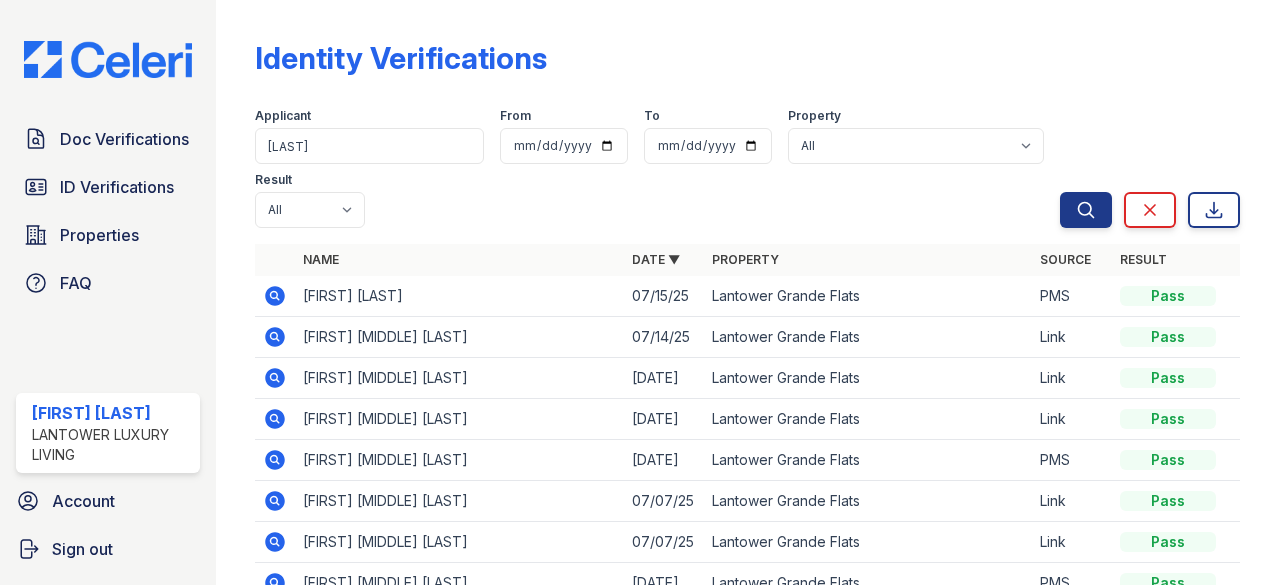 scroll, scrollTop: 0, scrollLeft: 0, axis: both 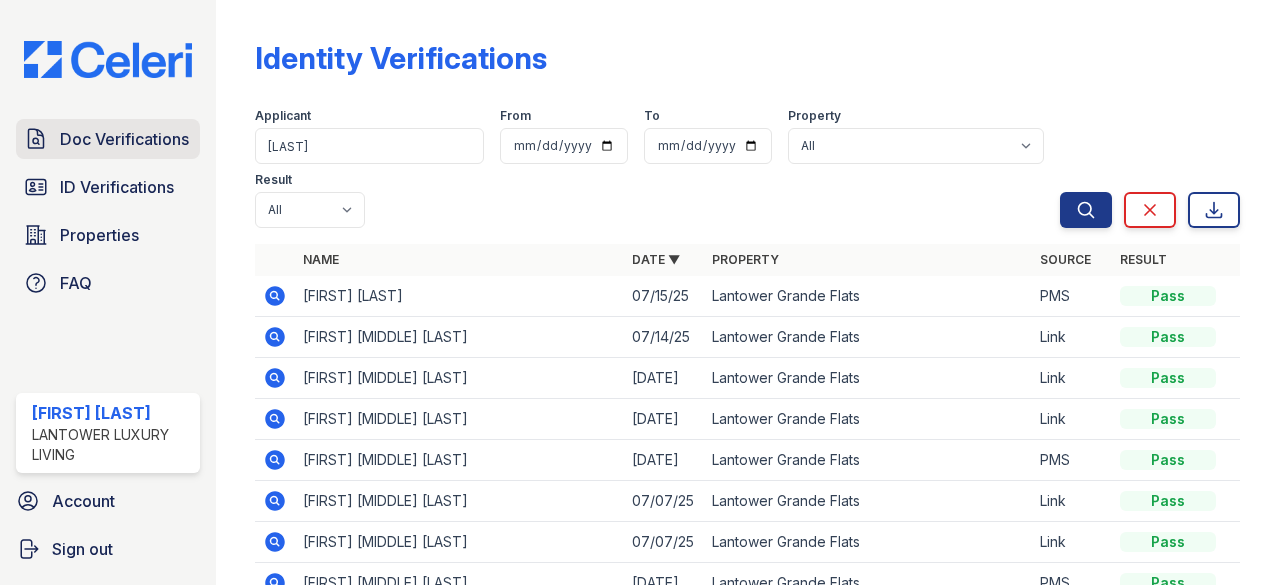 click on "Doc Verifications" at bounding box center [124, 139] 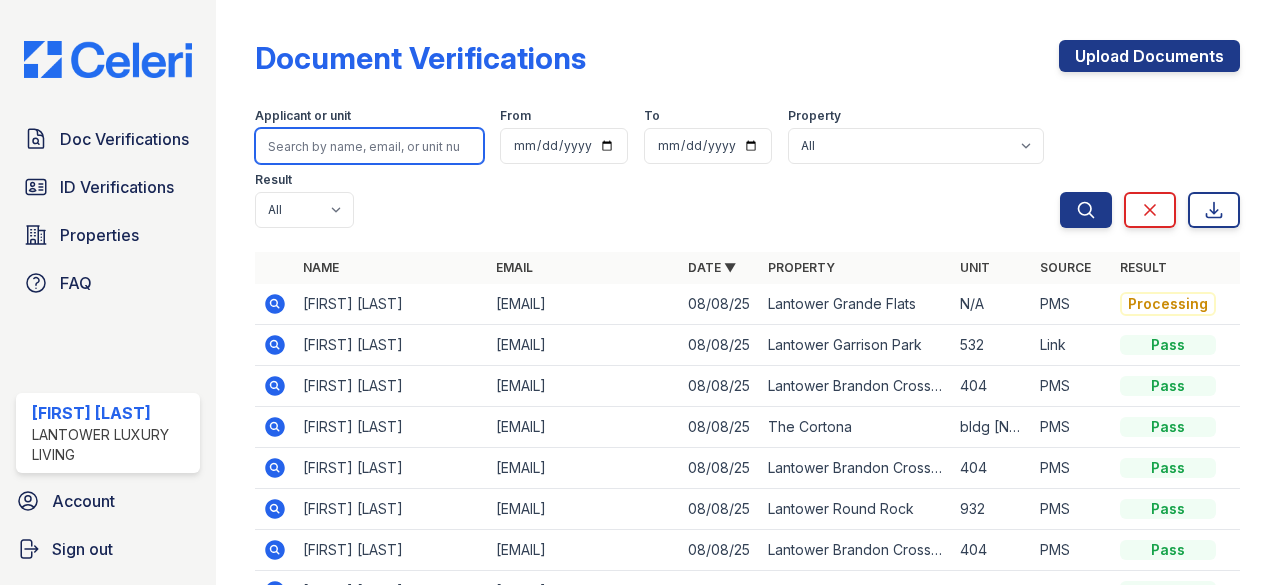 click at bounding box center [369, 146] 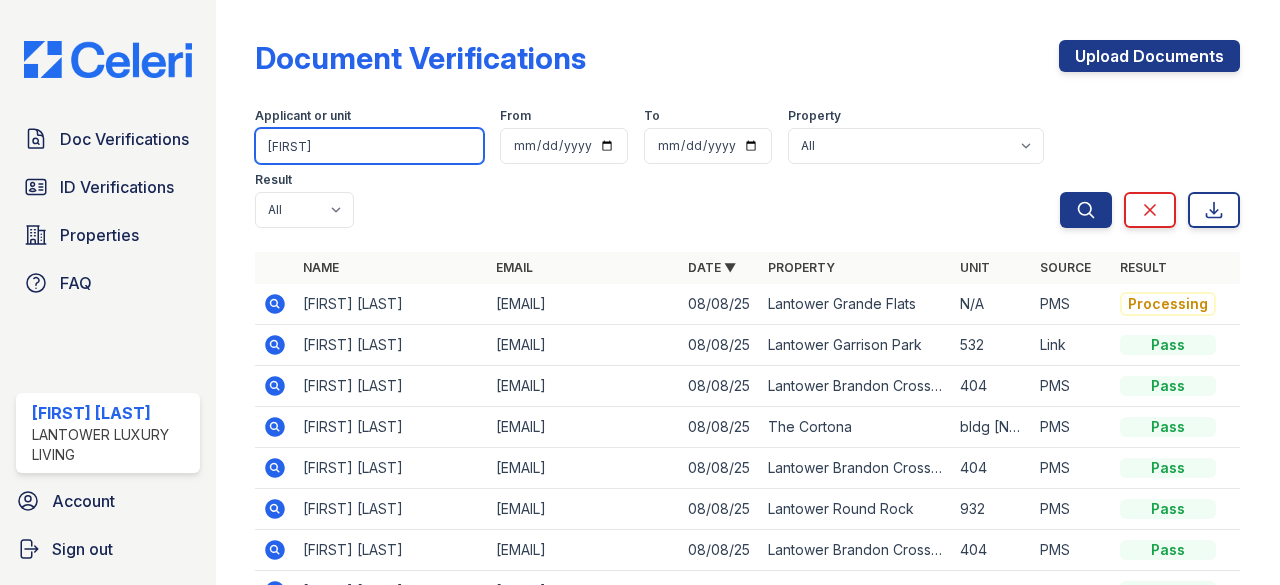 type on "[FIRST]" 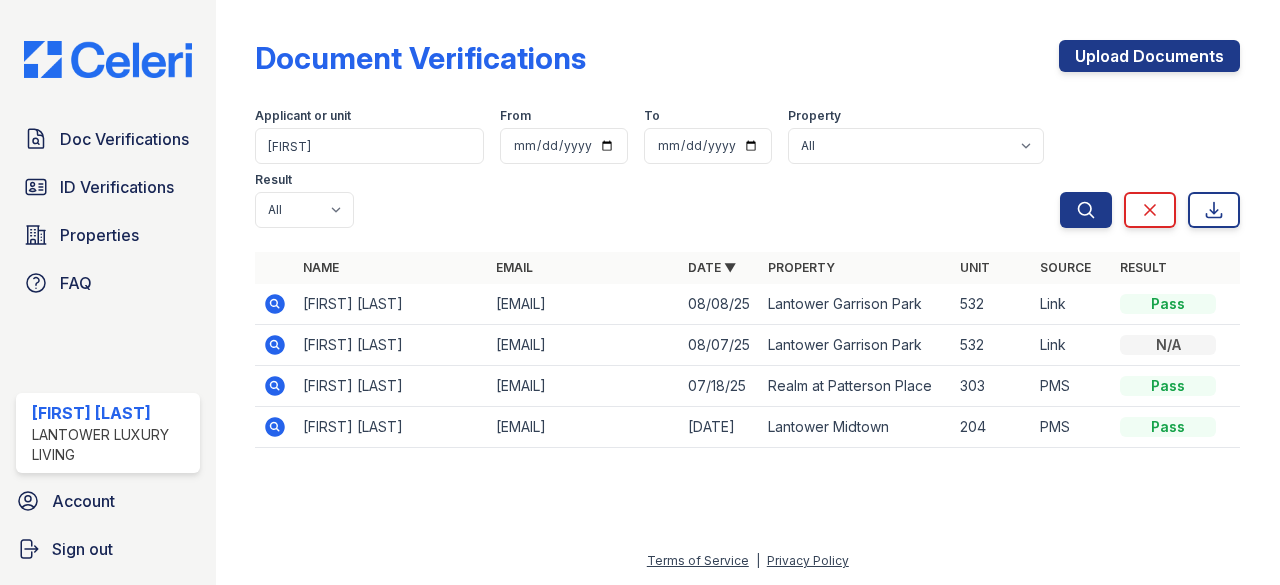 click 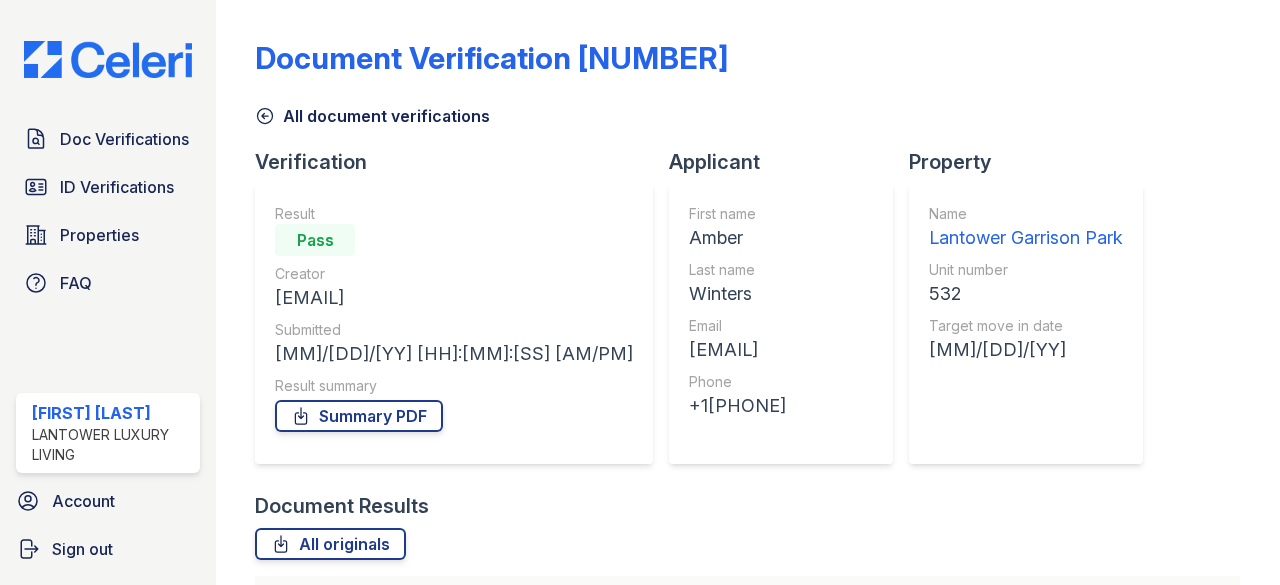 scroll, scrollTop: 0, scrollLeft: 0, axis: both 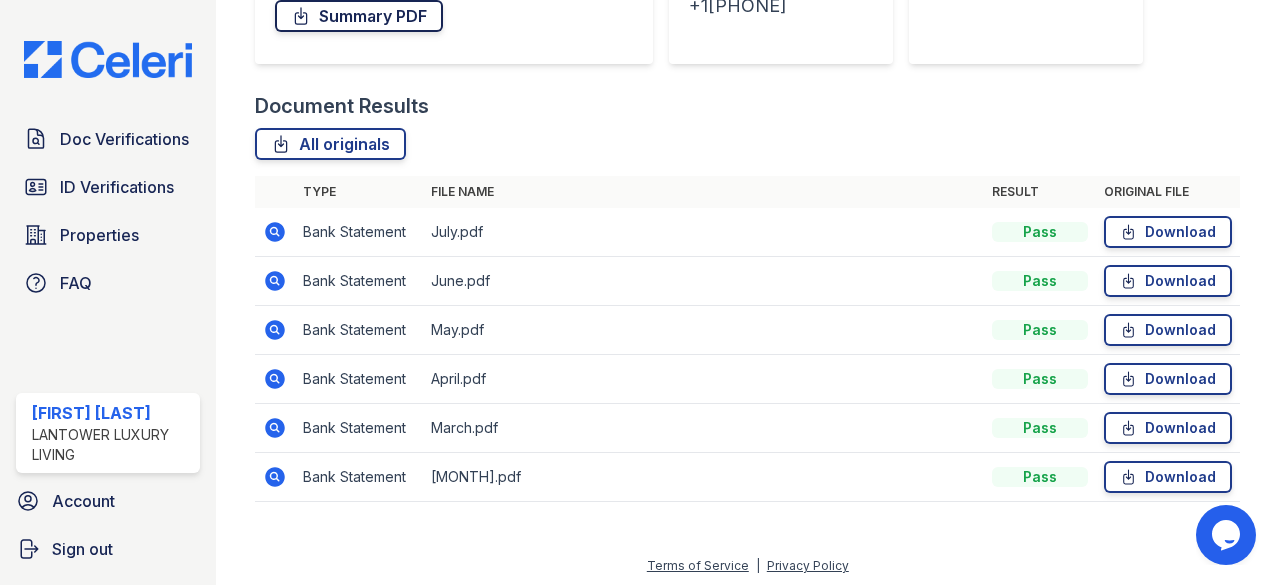 click on "Summary PDF" at bounding box center (359, 16) 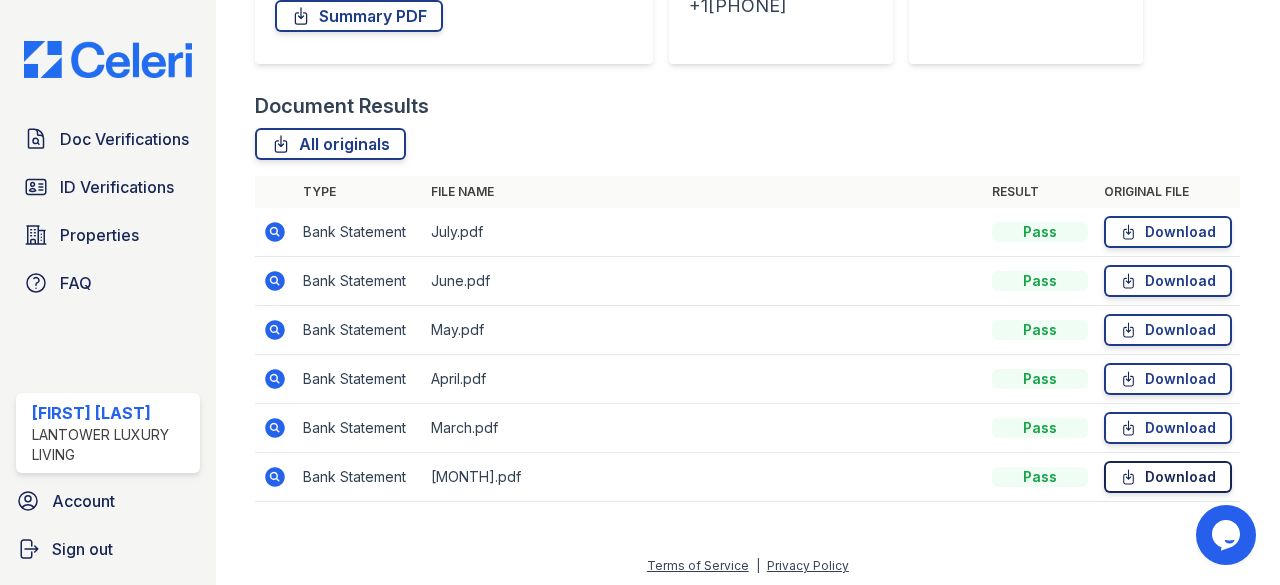 click on "Download" at bounding box center (1168, 477) 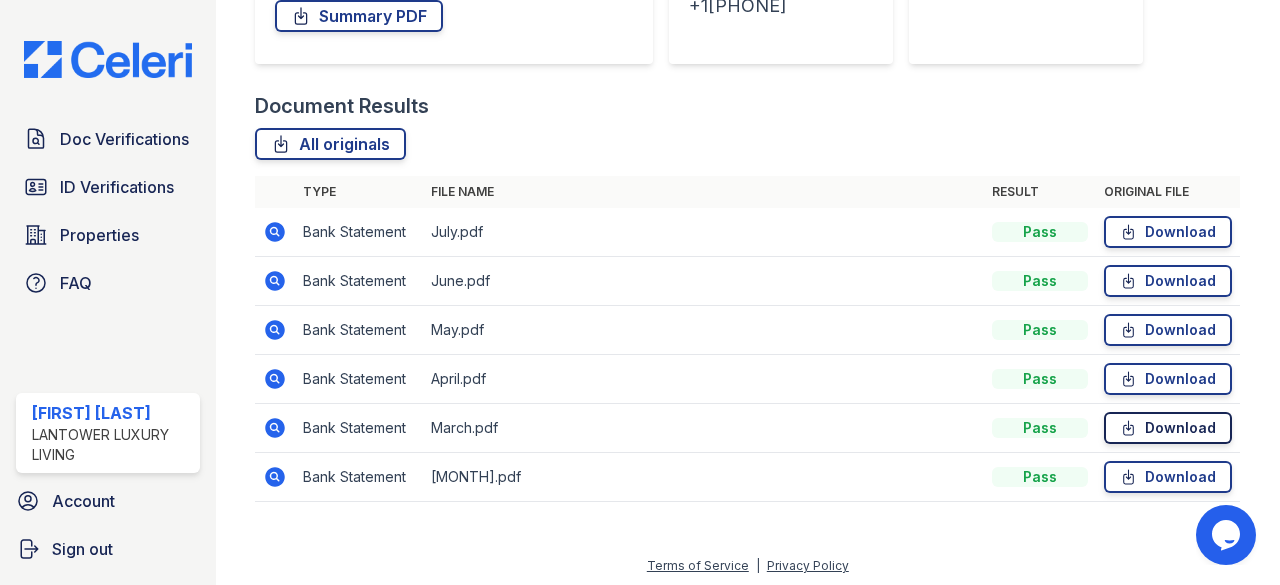 click on "Download" at bounding box center [1168, 428] 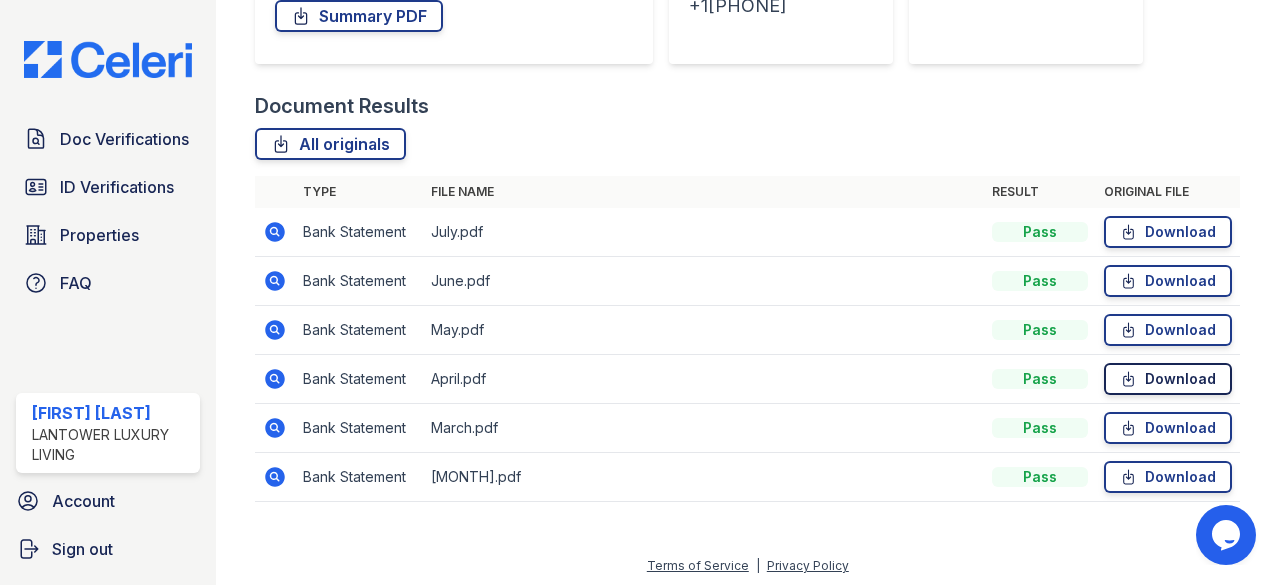 click on "Download" at bounding box center (1168, 379) 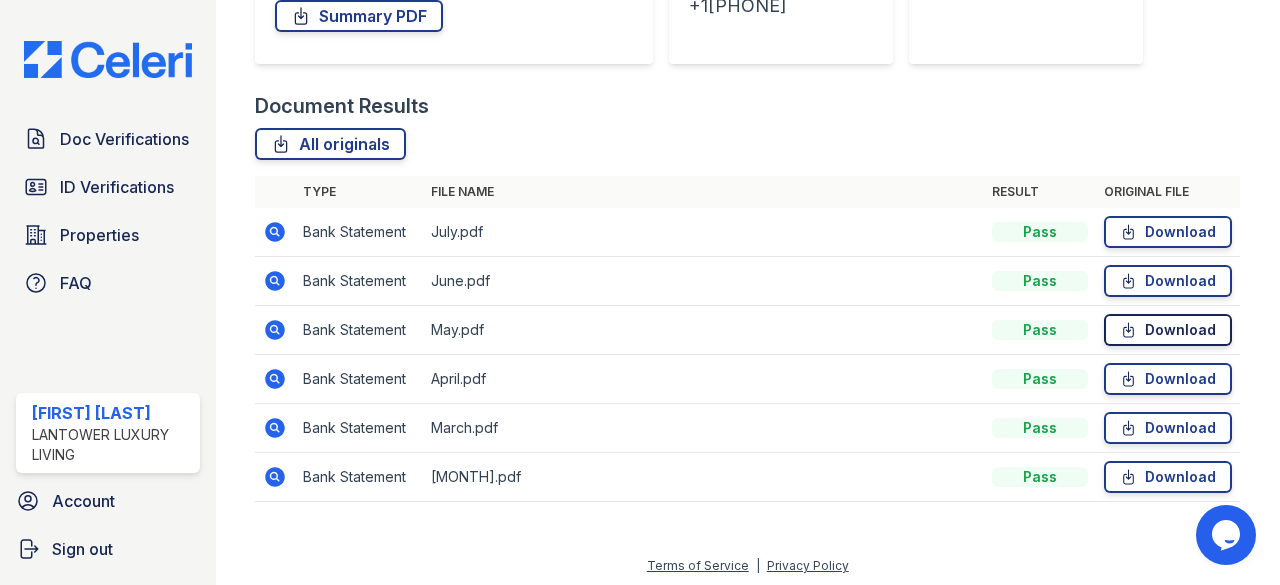 click on "Download" at bounding box center (1168, 330) 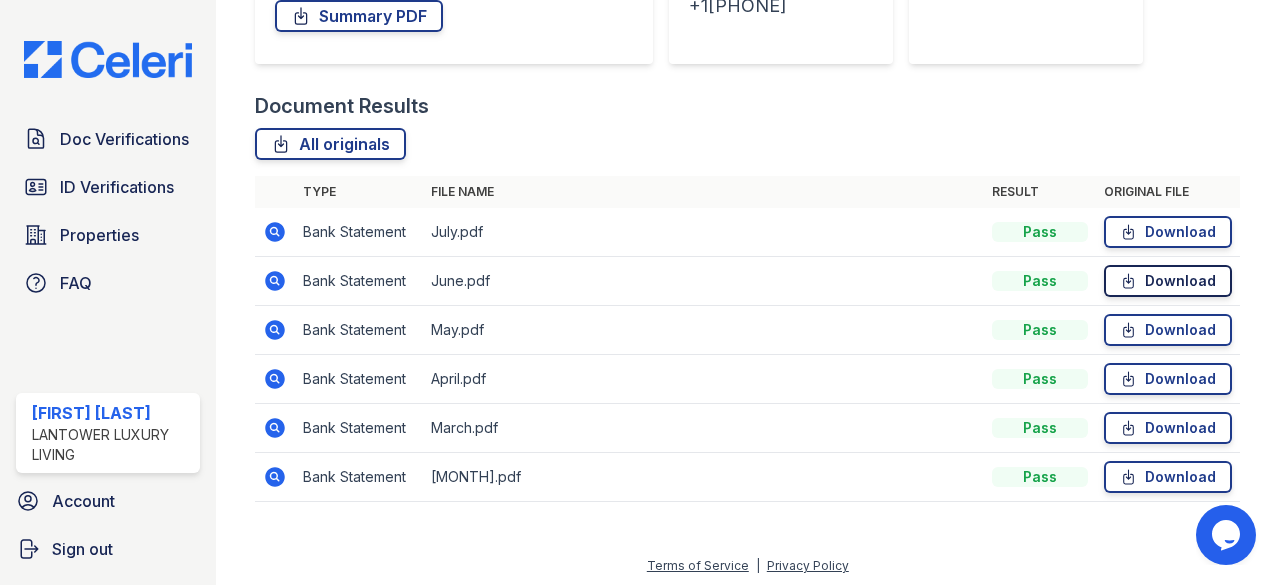 click on "Download" at bounding box center [1168, 281] 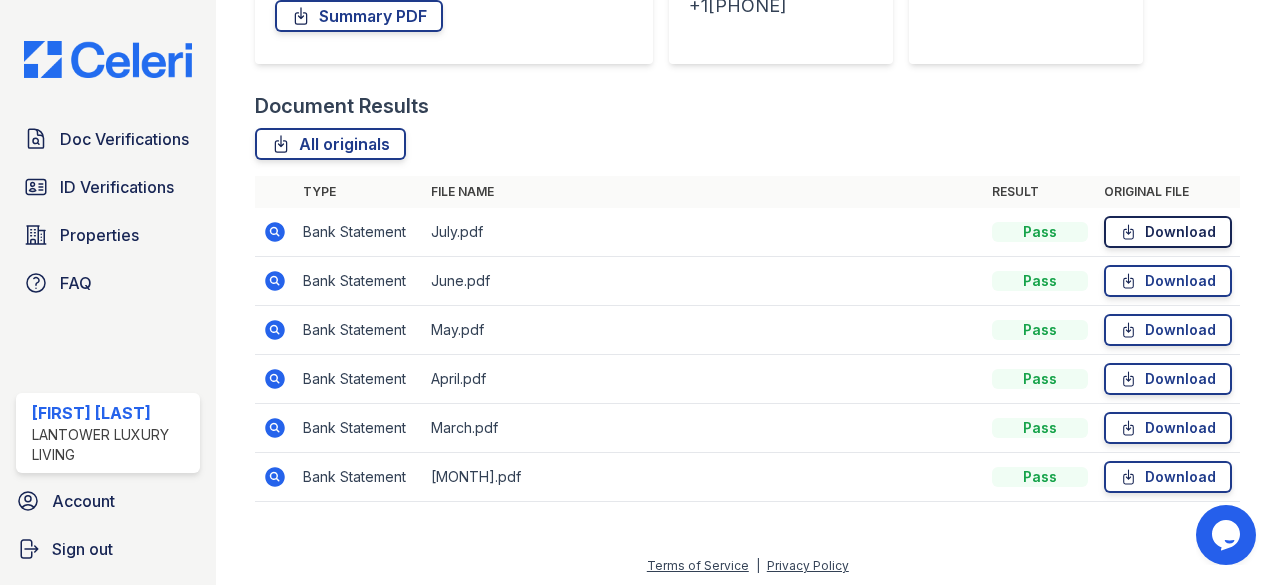click on "Download" at bounding box center (1168, 232) 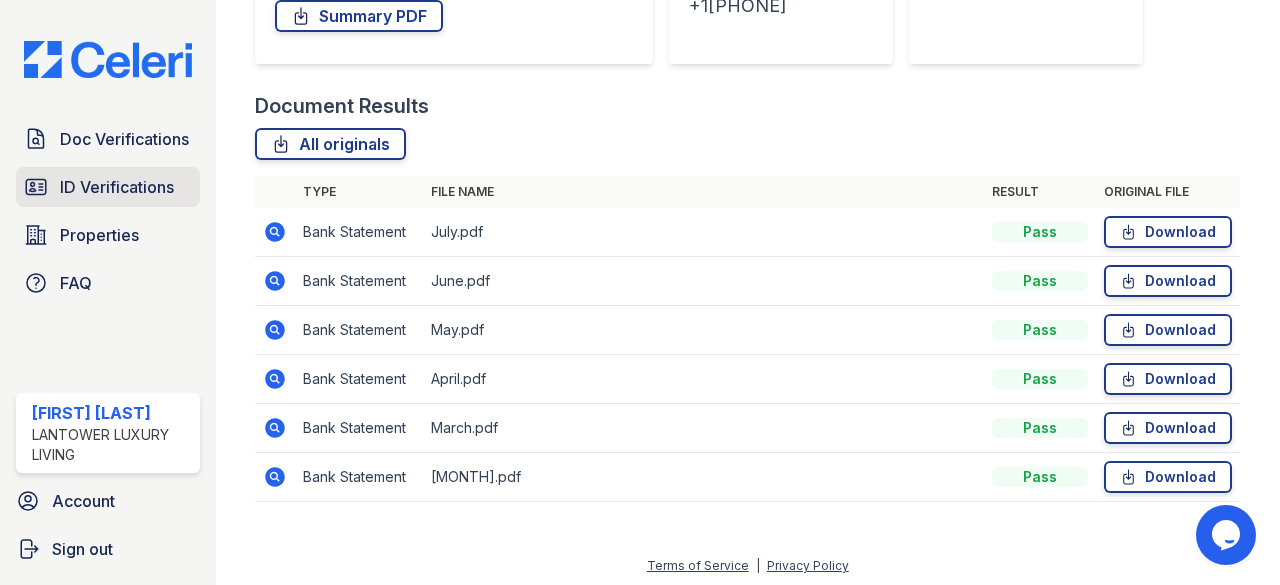 click on "ID Verifications" at bounding box center (117, 187) 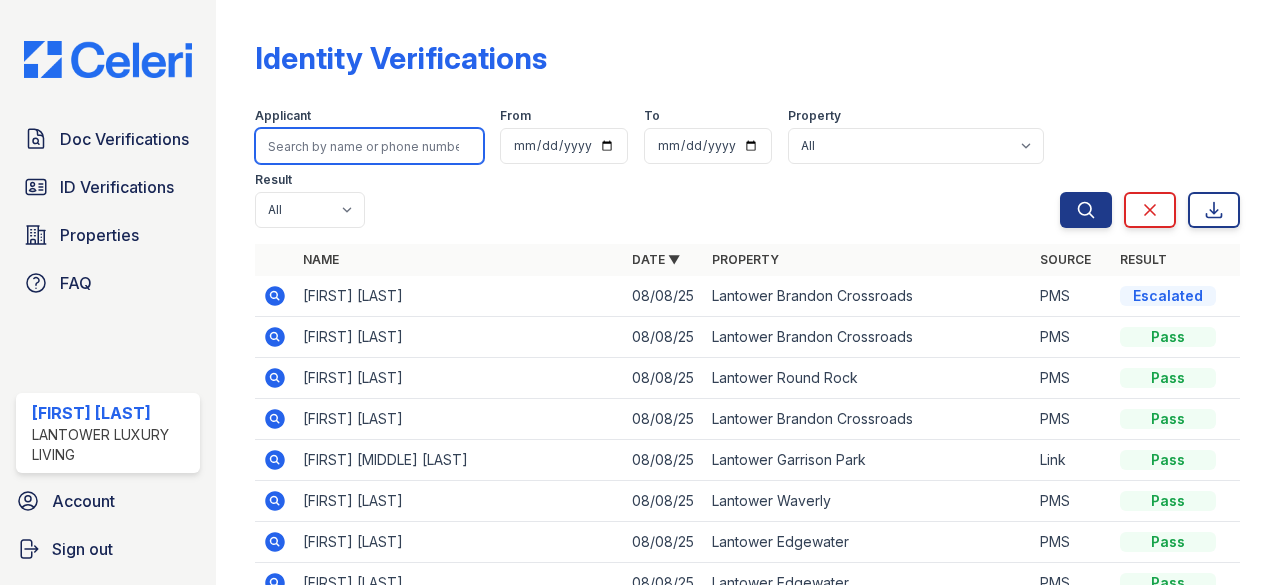 click at bounding box center [369, 146] 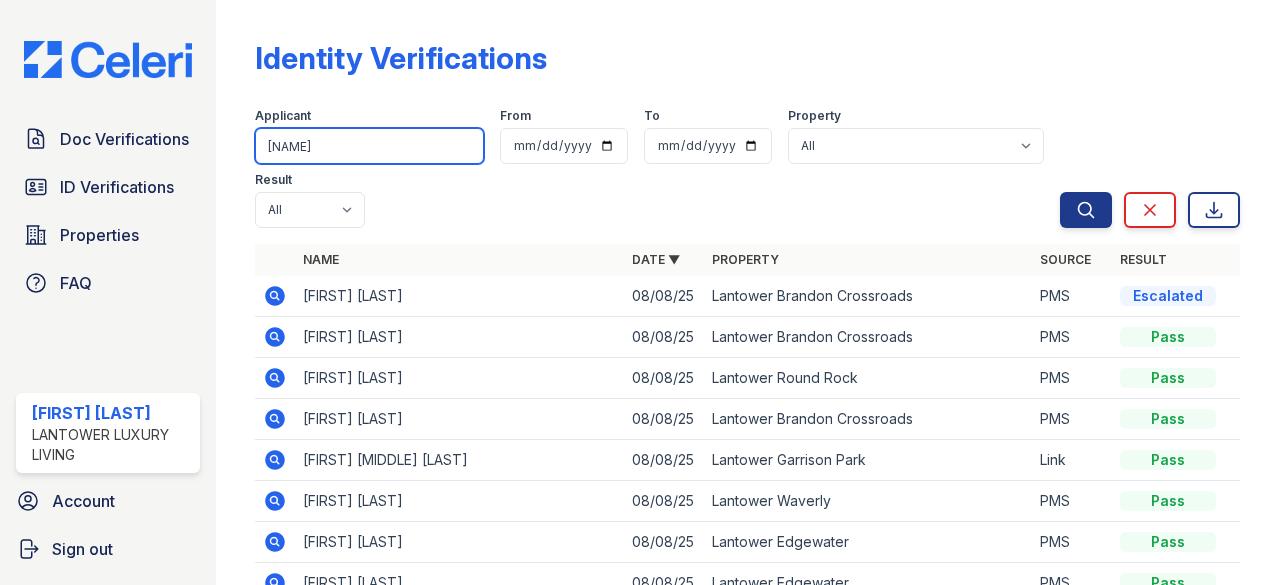 type on "[NAME]" 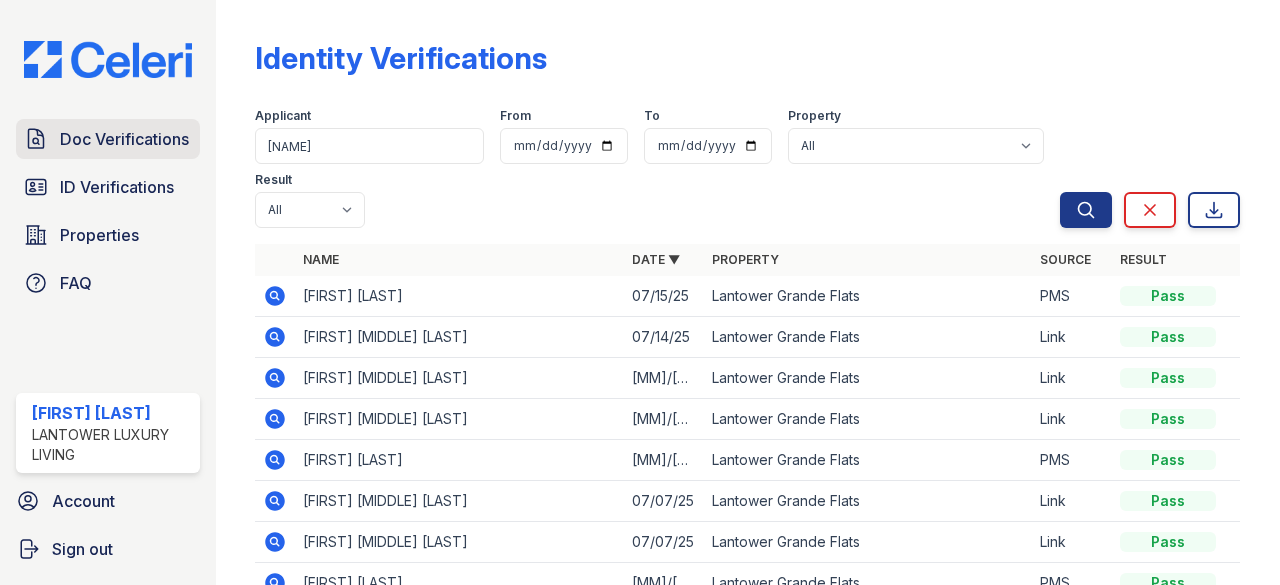 click on "Doc Verifications" at bounding box center [124, 139] 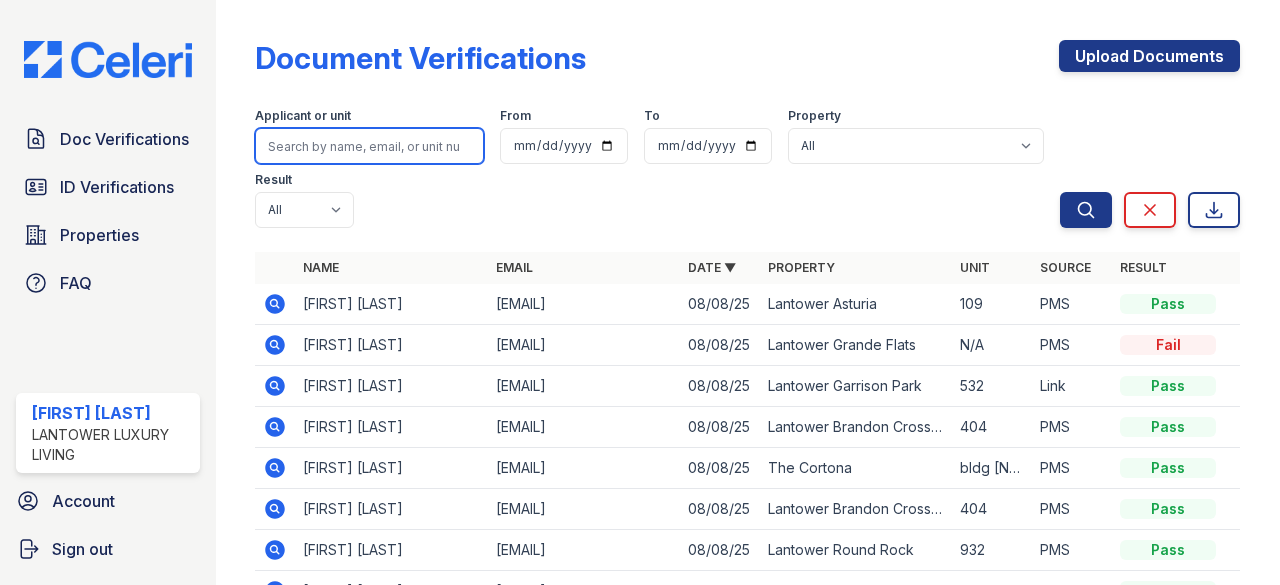 click at bounding box center [369, 146] 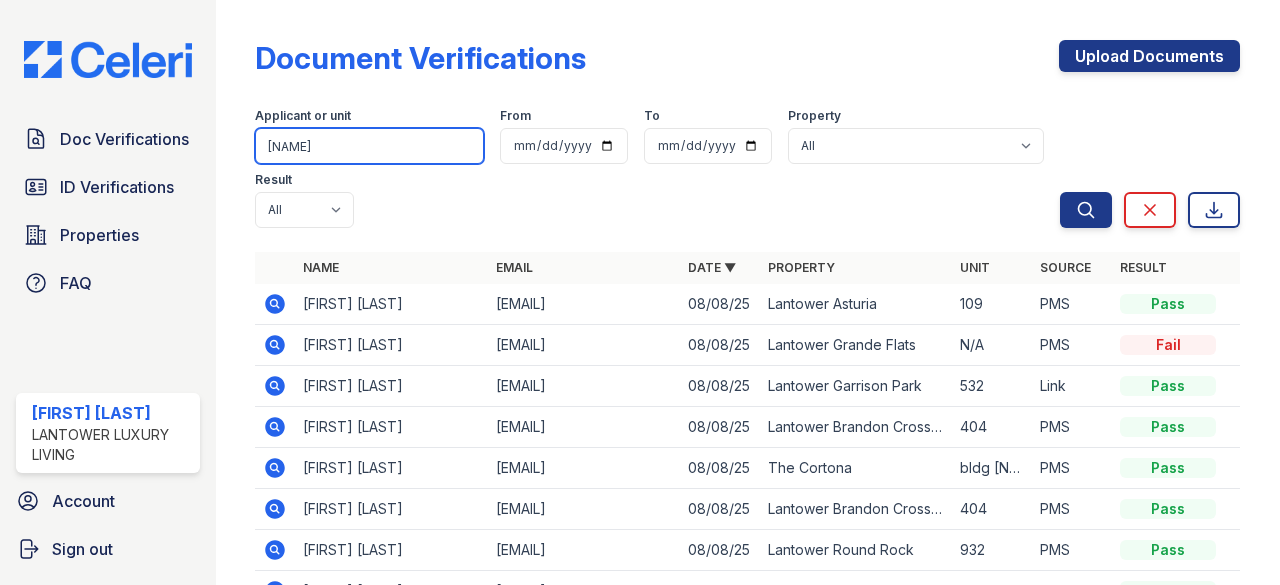 type on "[NAME]" 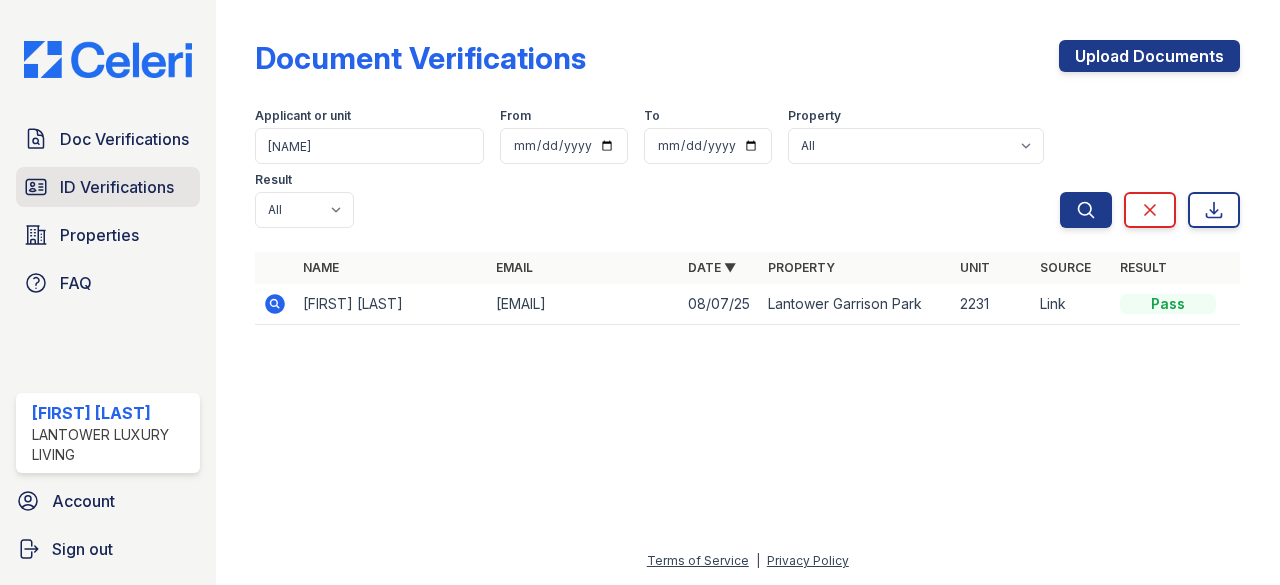 click on "ID Verifications" at bounding box center [117, 187] 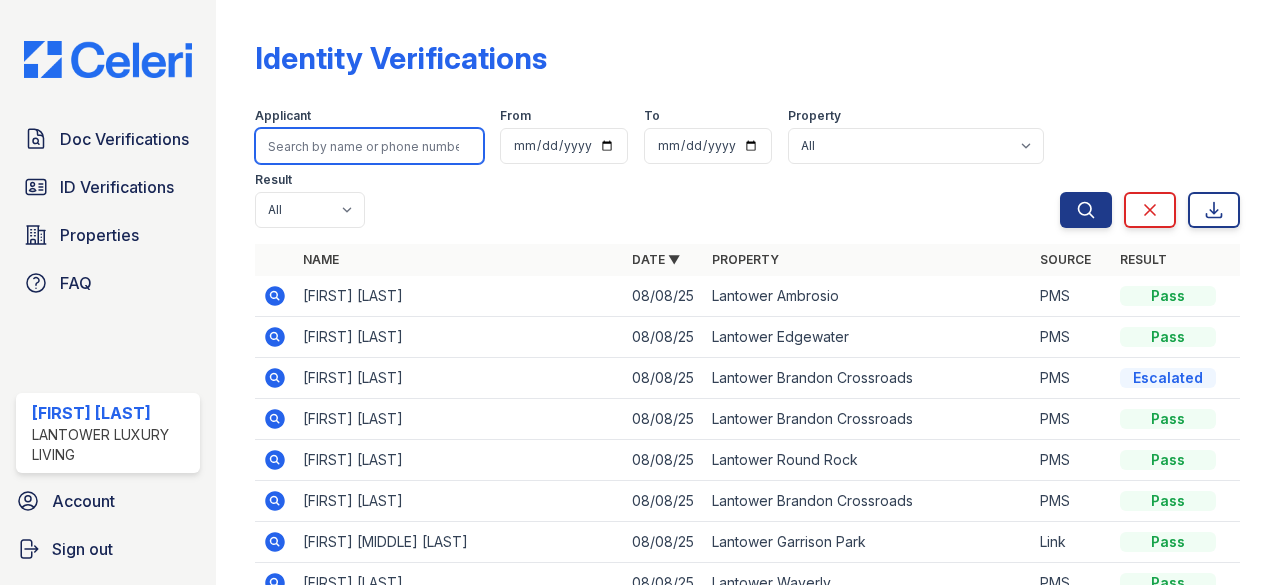 click at bounding box center [369, 146] 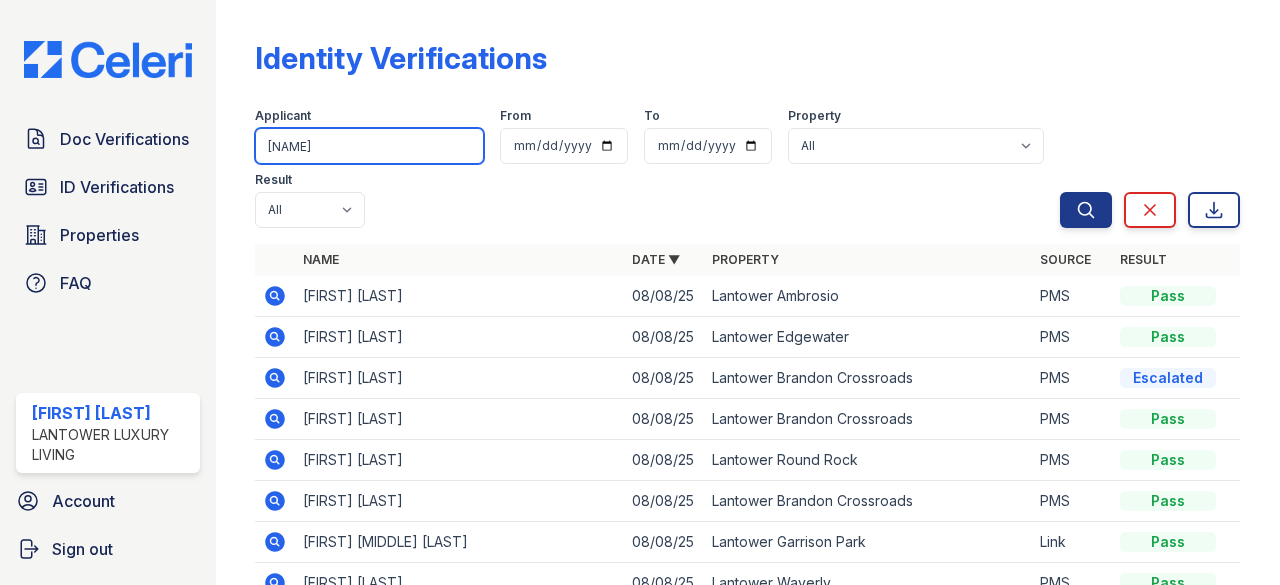 type on "[NAME]" 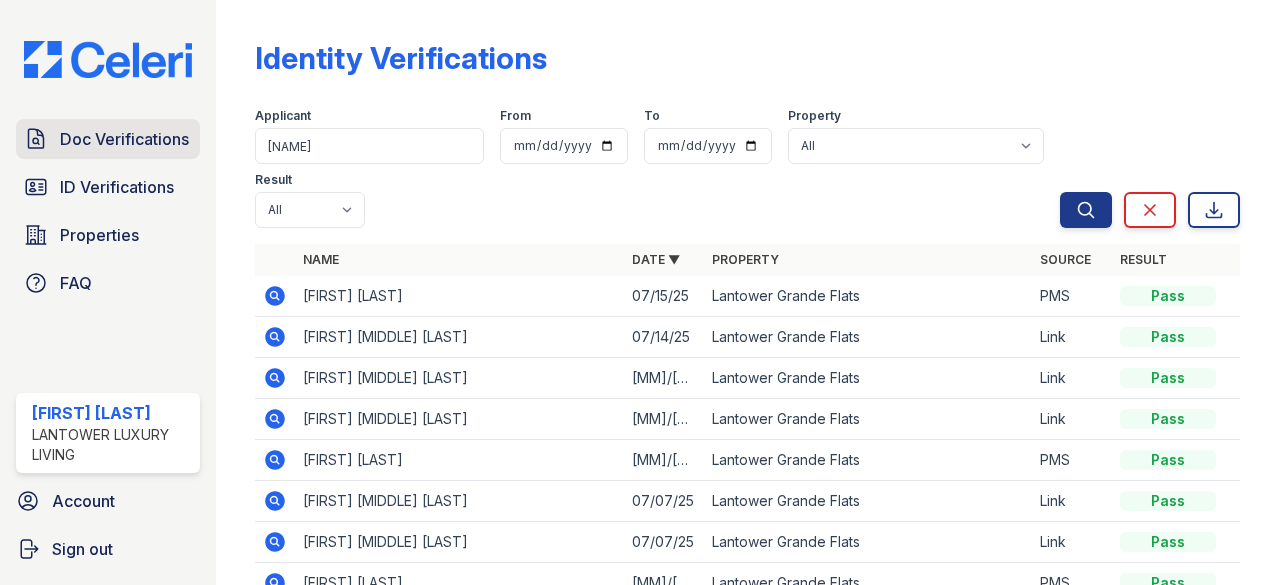 click on "Doc Verifications" at bounding box center (124, 139) 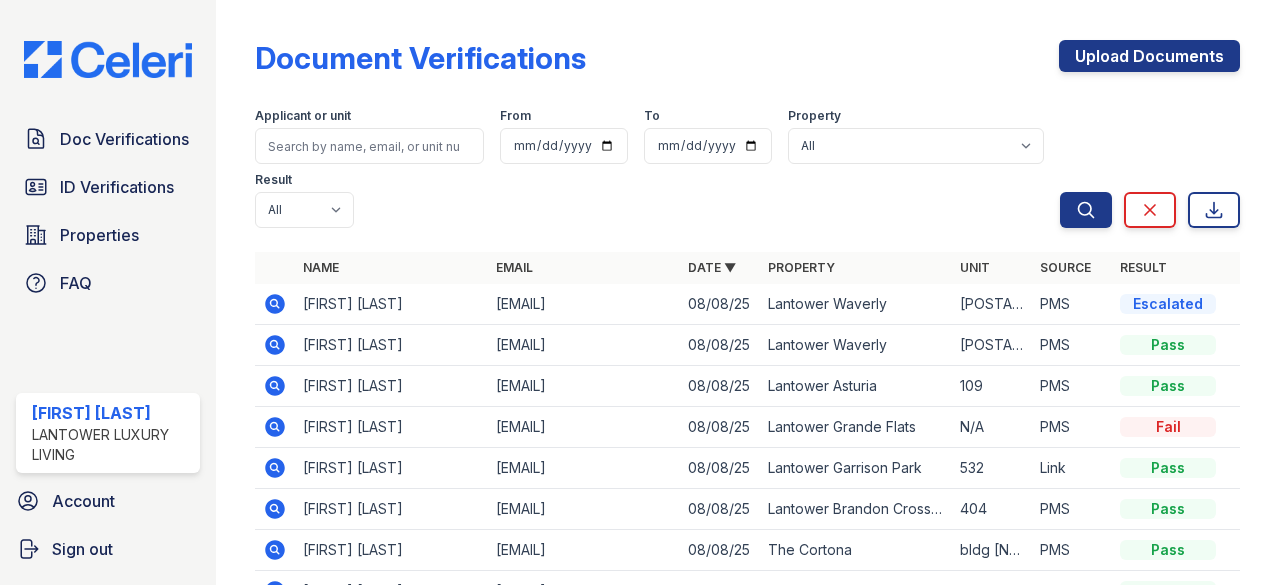 click 